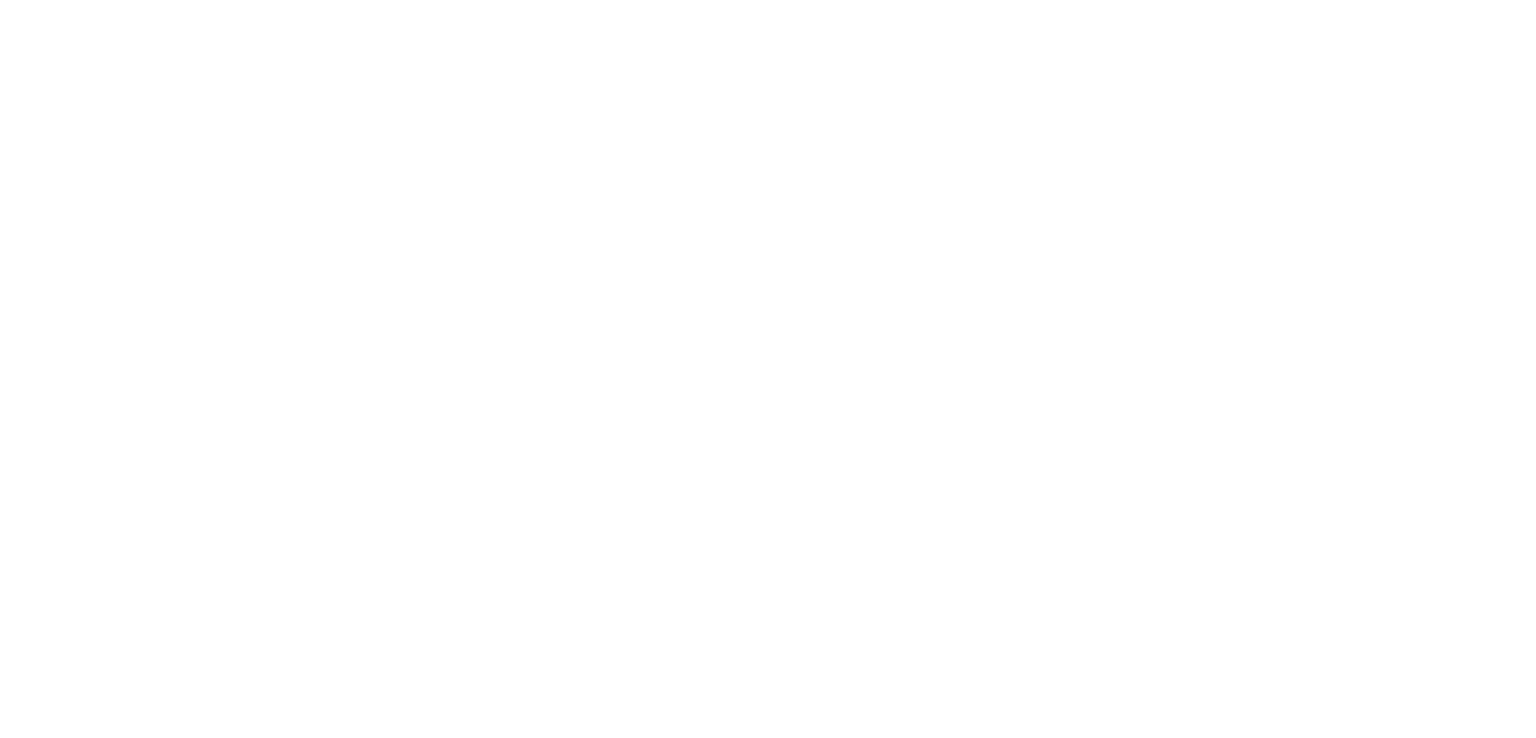 scroll, scrollTop: 0, scrollLeft: 0, axis: both 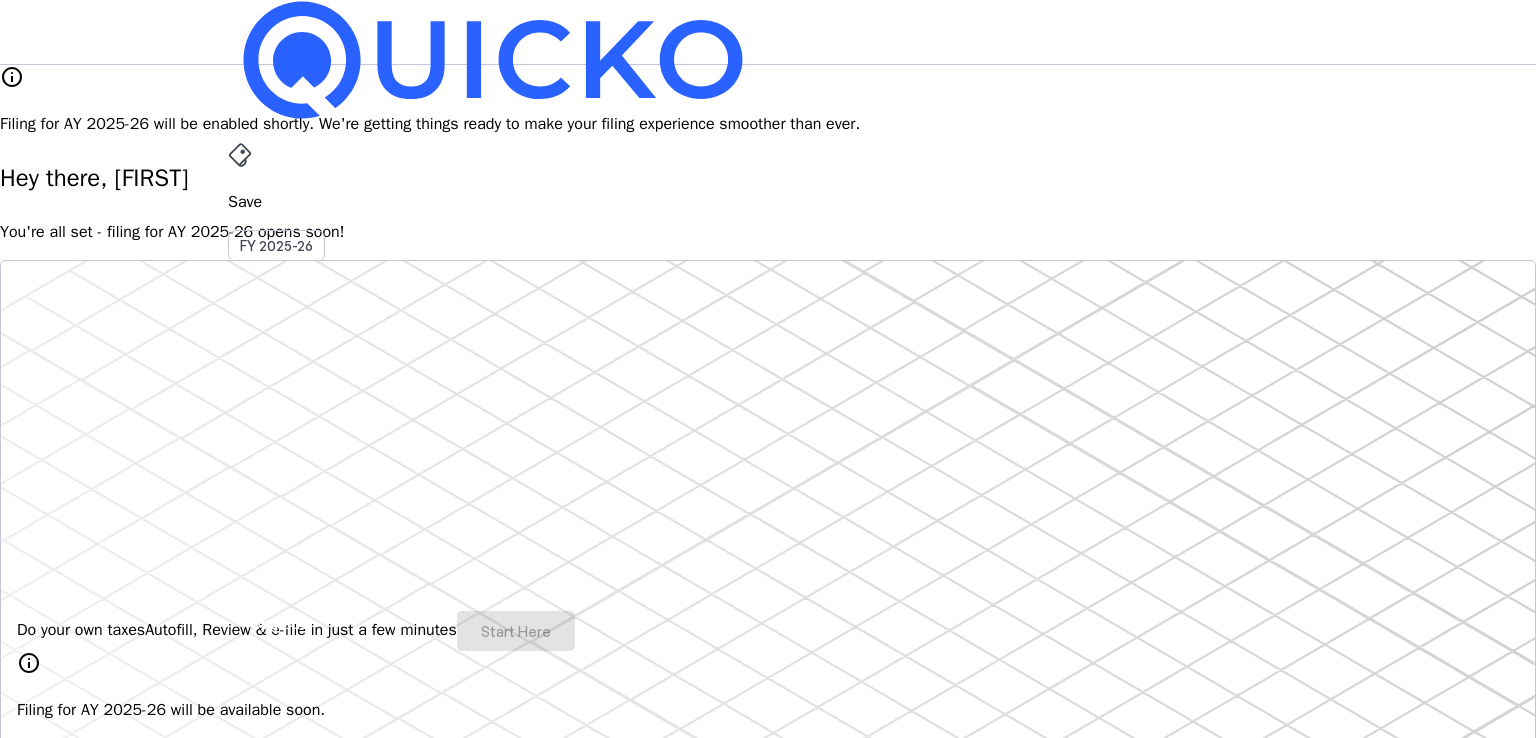 click on "Upgrade" at bounding box center [280, 623] 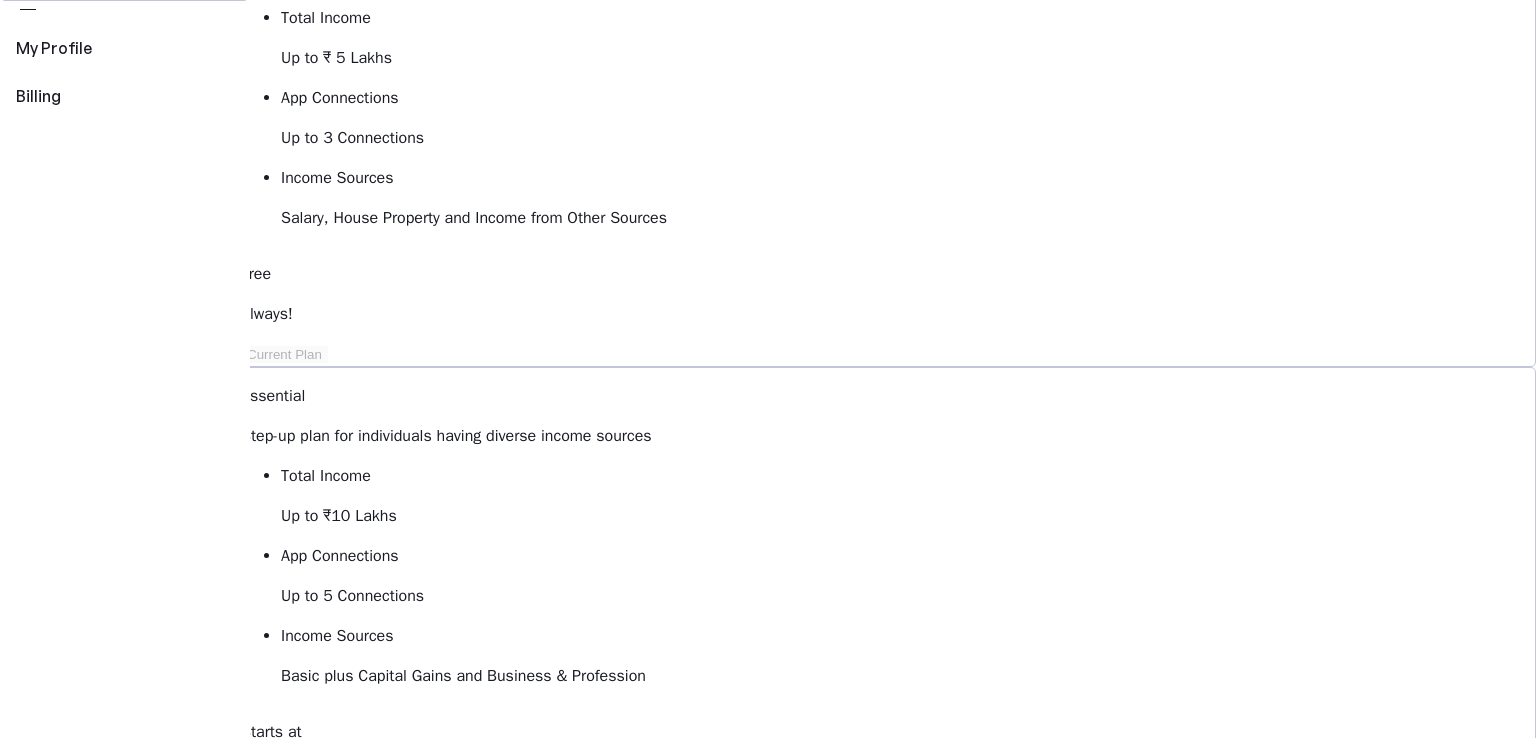 scroll, scrollTop: 300, scrollLeft: 0, axis: vertical 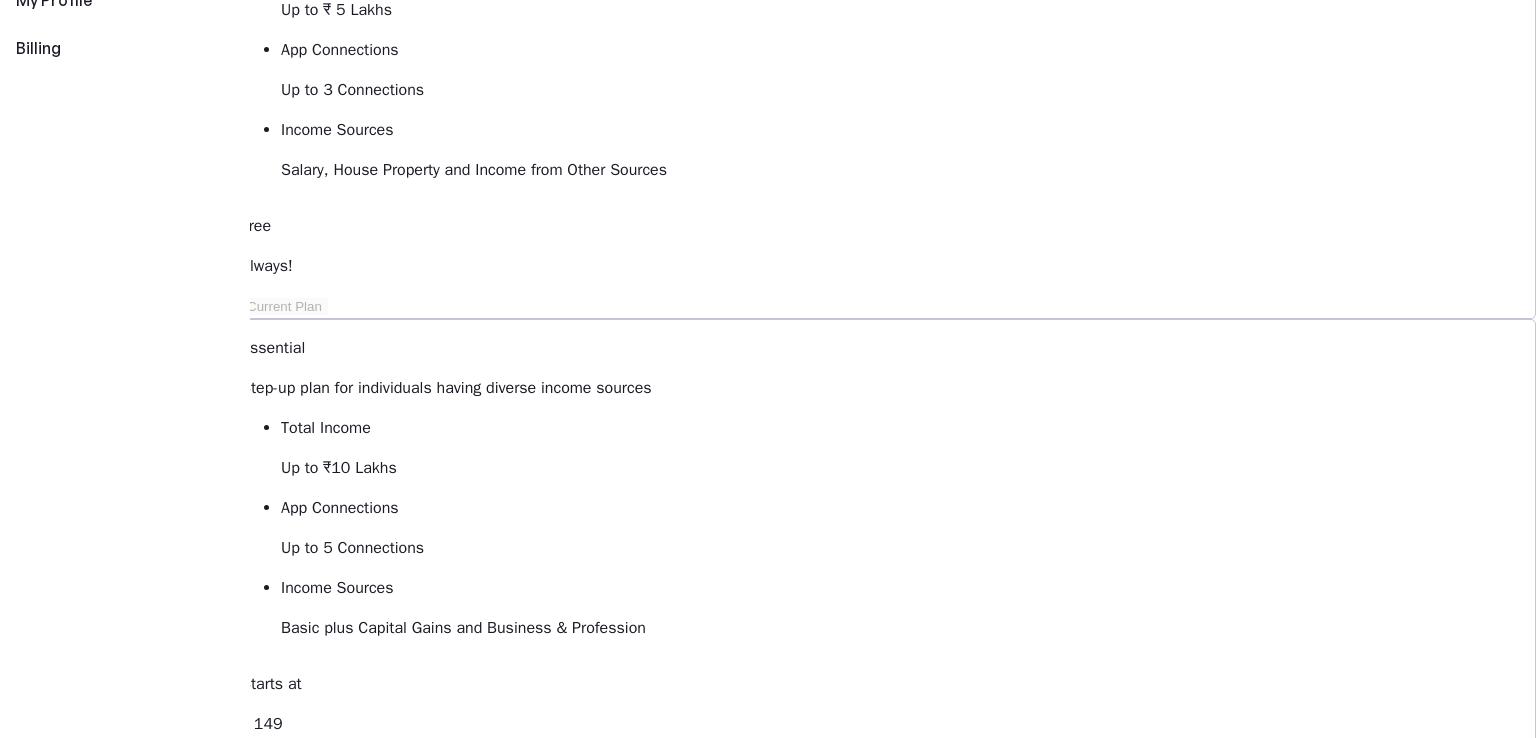 click on "keyboard_arrow_down" at bounding box center (362, 1400) 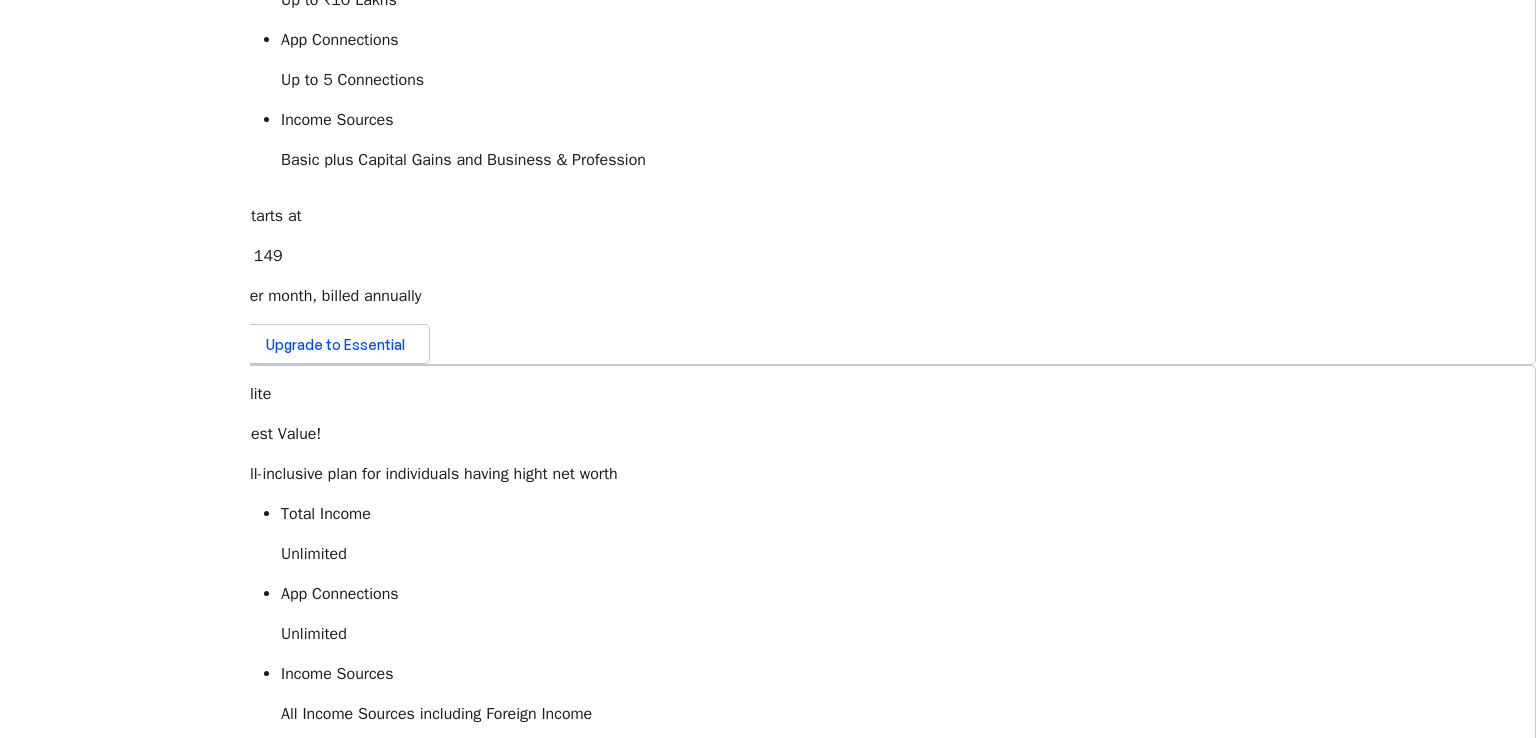 scroll, scrollTop: 500, scrollLeft: 0, axis: vertical 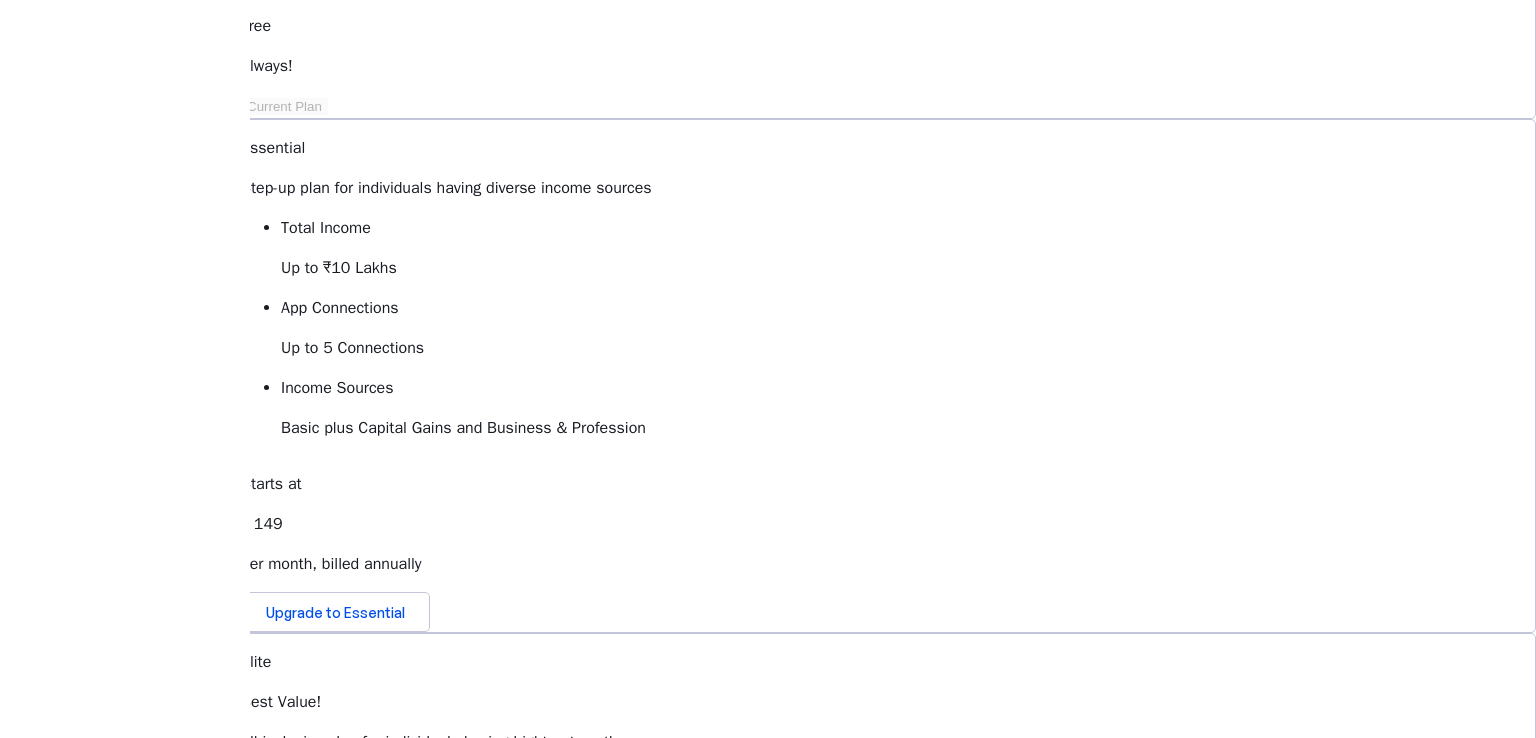 click on "Elite" at bounding box center [256, 1304] 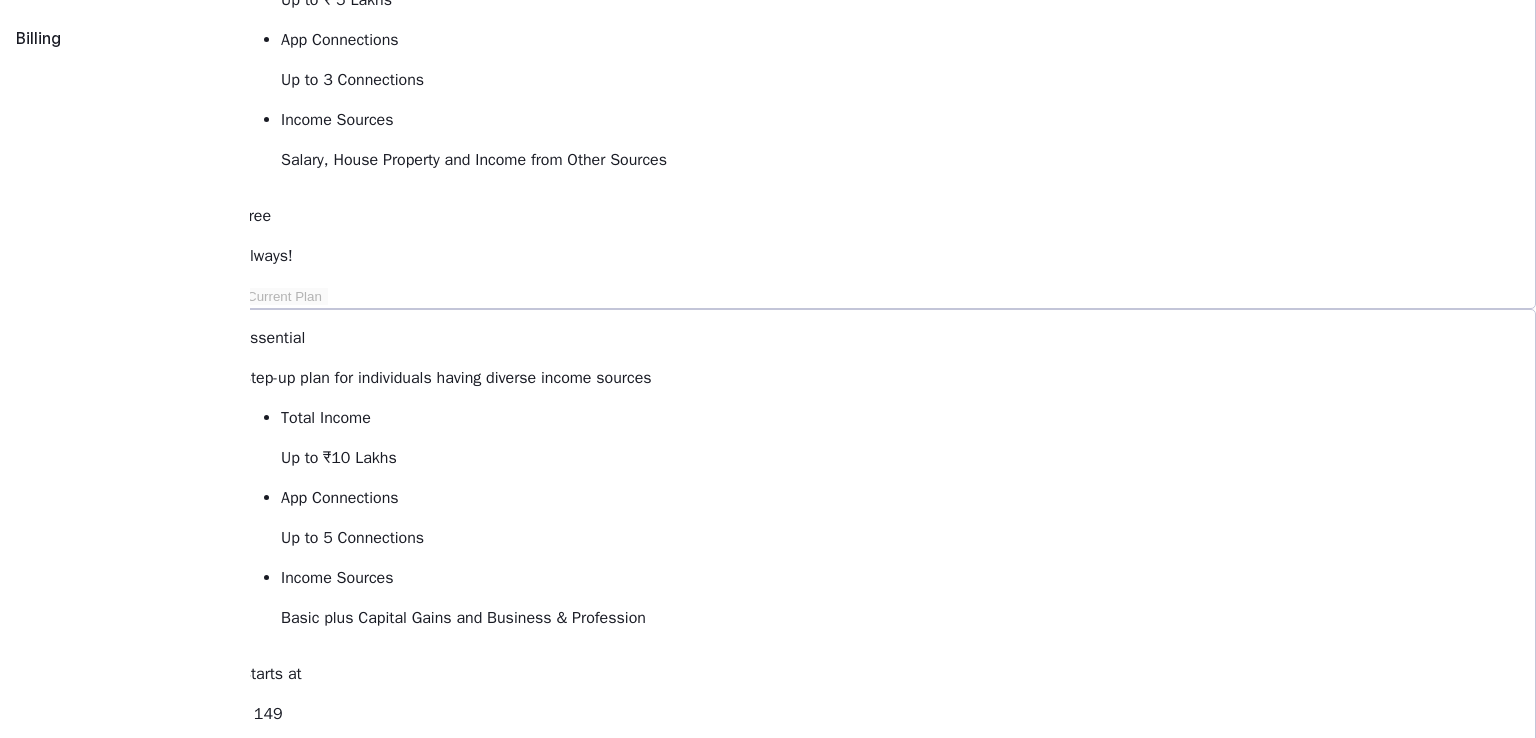 scroll, scrollTop: 300, scrollLeft: 0, axis: vertical 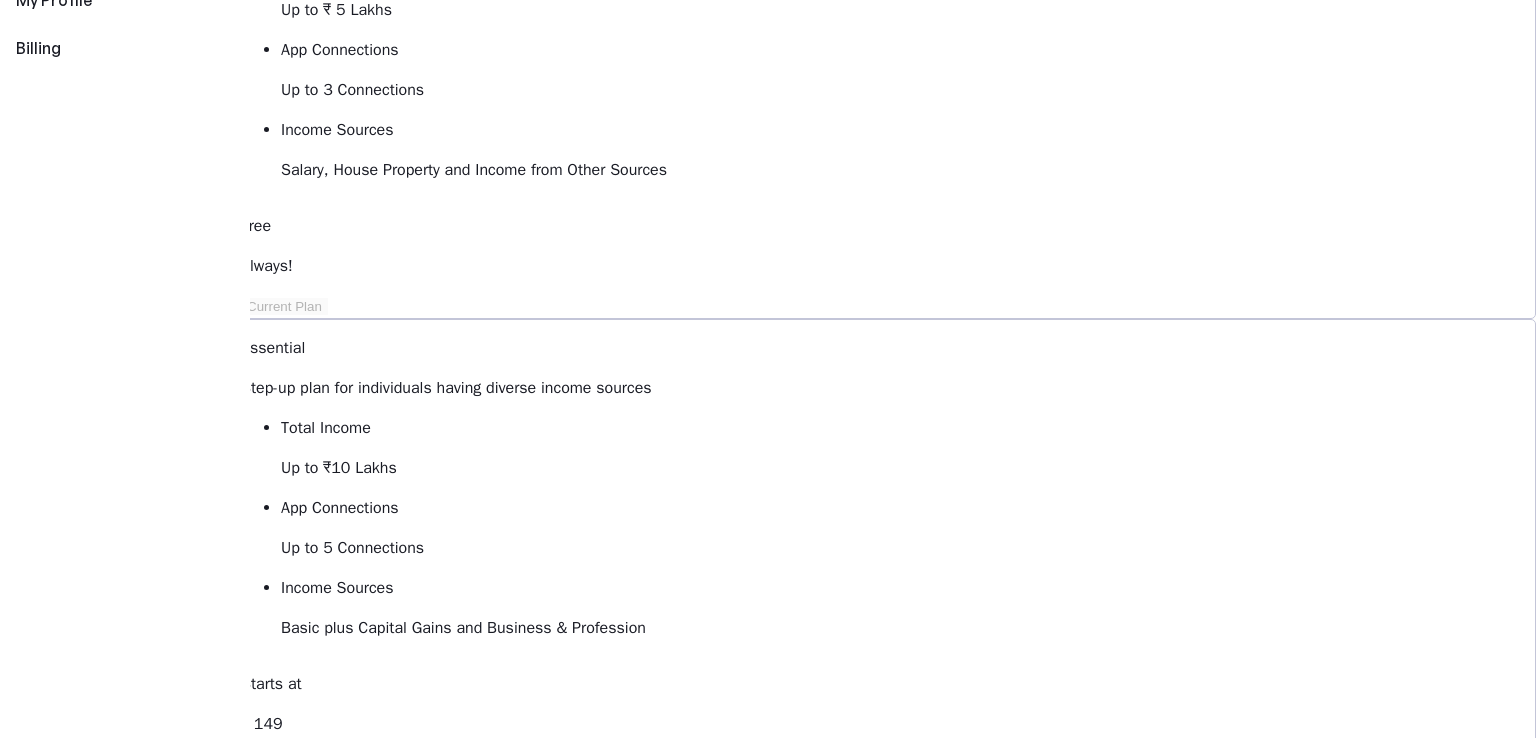 click on "Upgrade to Elite" at bounding box center (319, 1366) 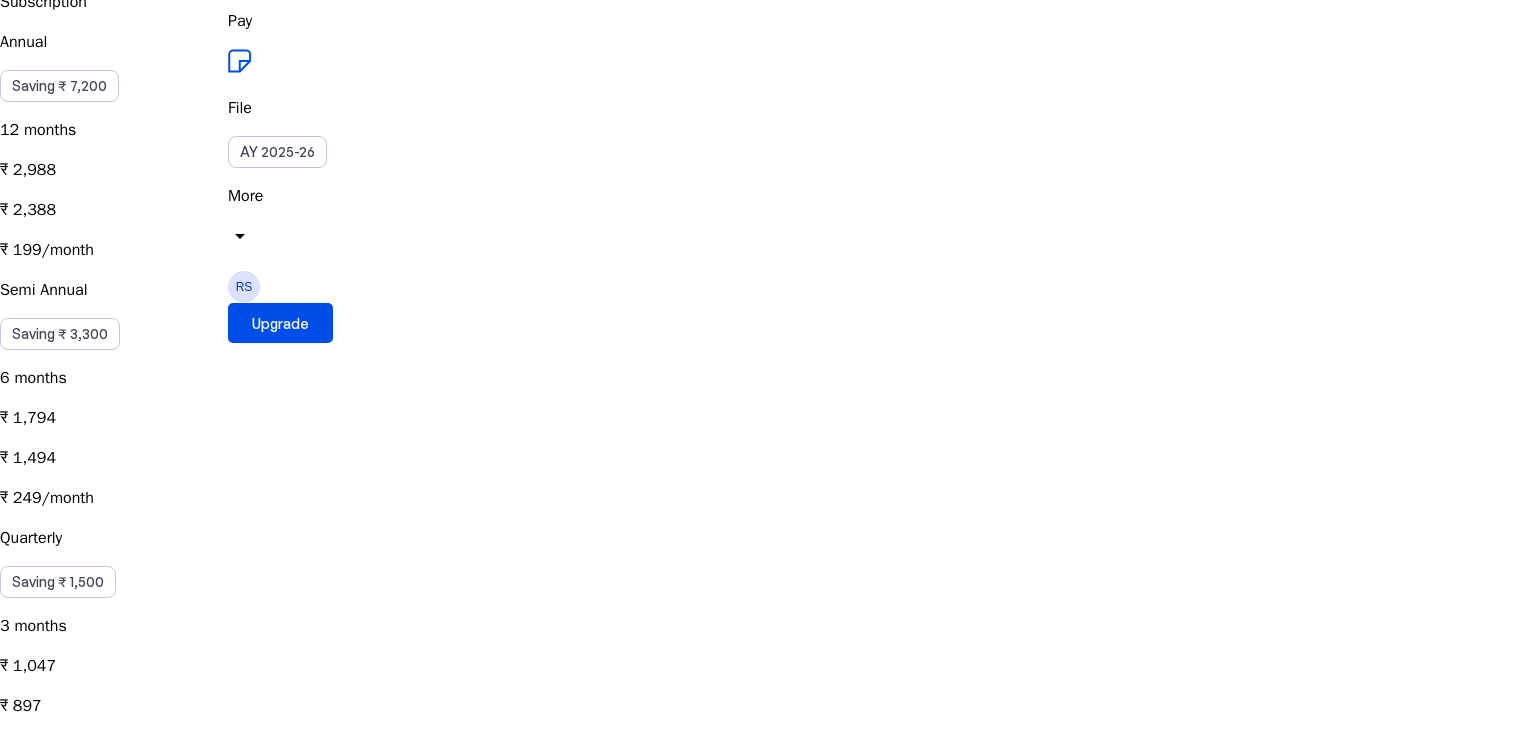 scroll, scrollTop: 0, scrollLeft: 0, axis: both 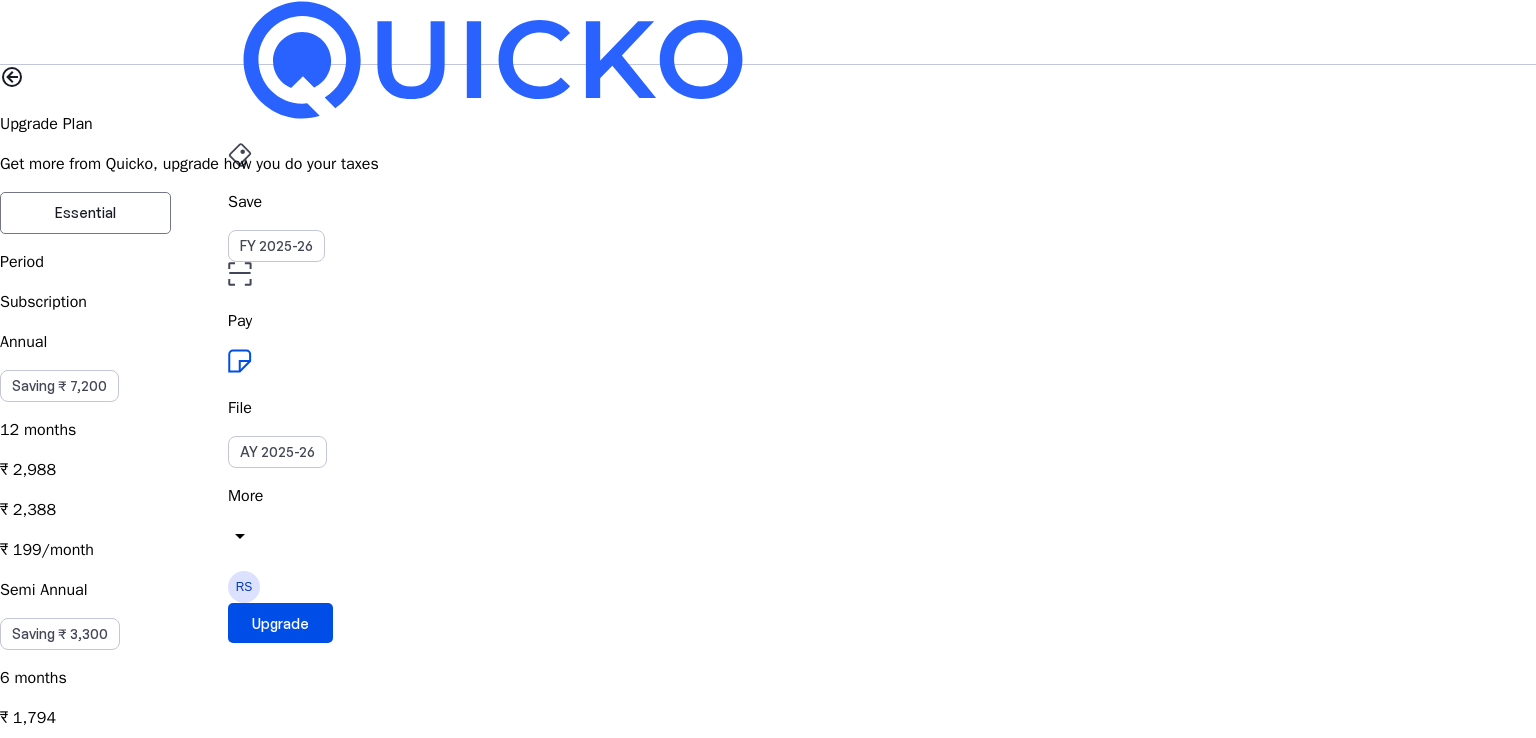 click on "Upgrade Plan" at bounding box center (768, 124) 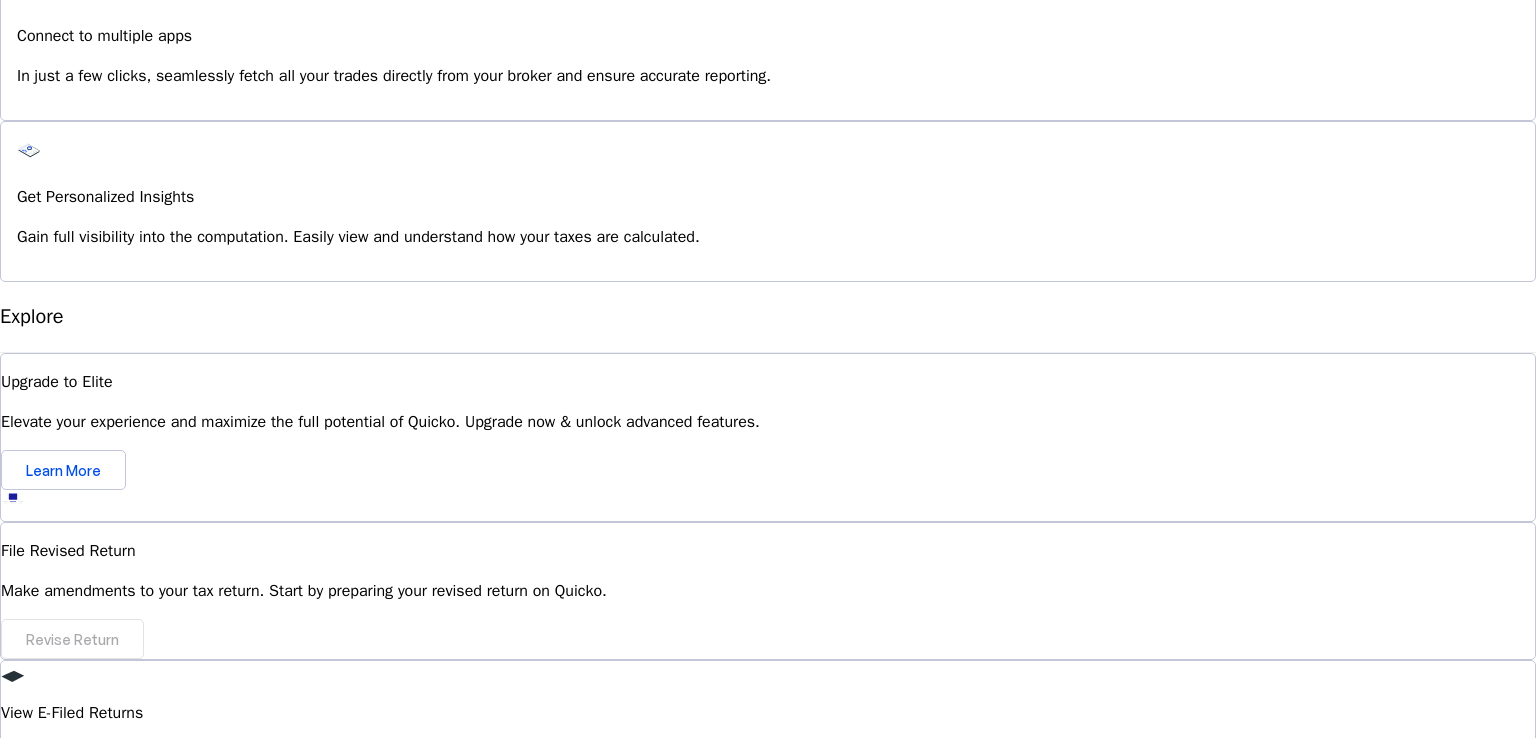 scroll, scrollTop: 1700, scrollLeft: 0, axis: vertical 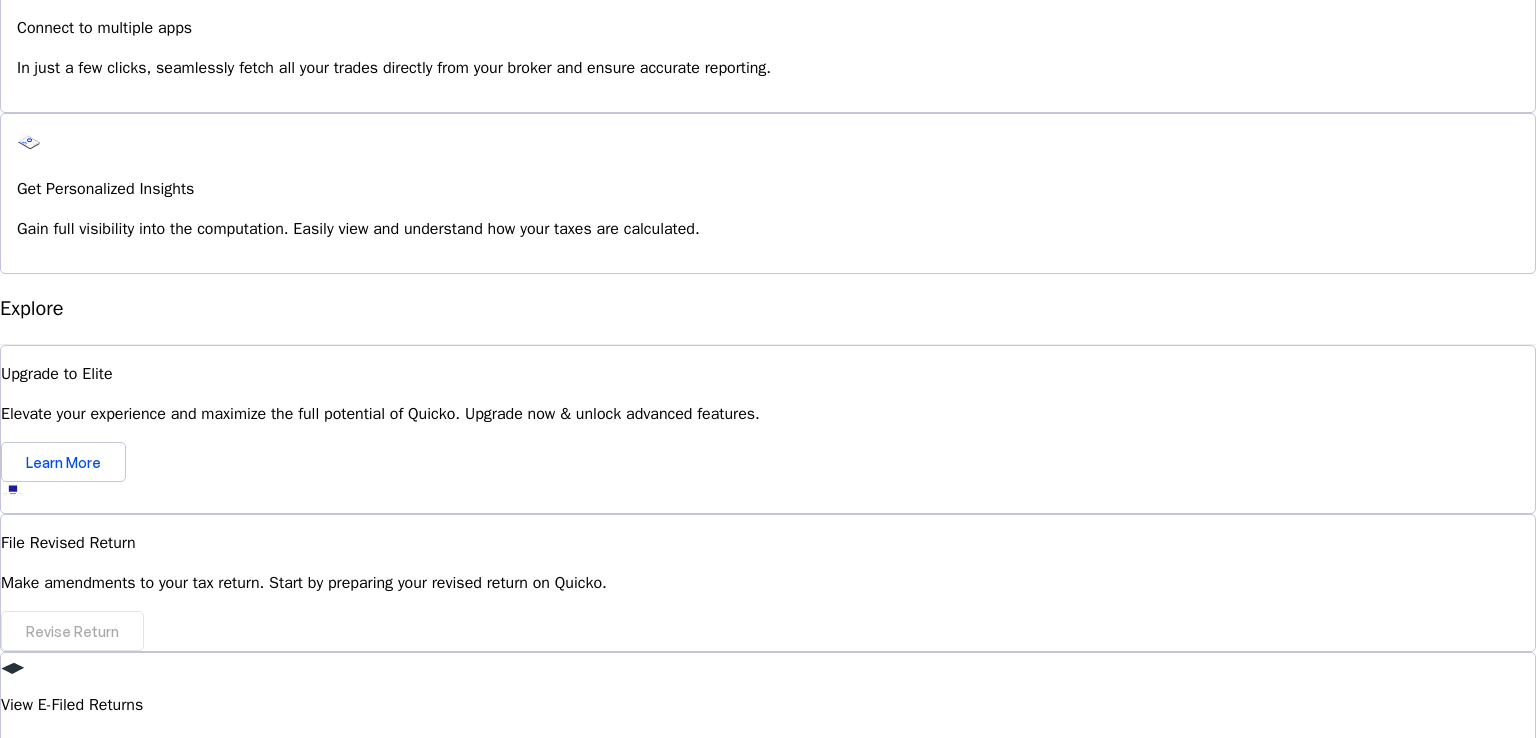 click on "expand_more" at bounding box center [12, 1101] 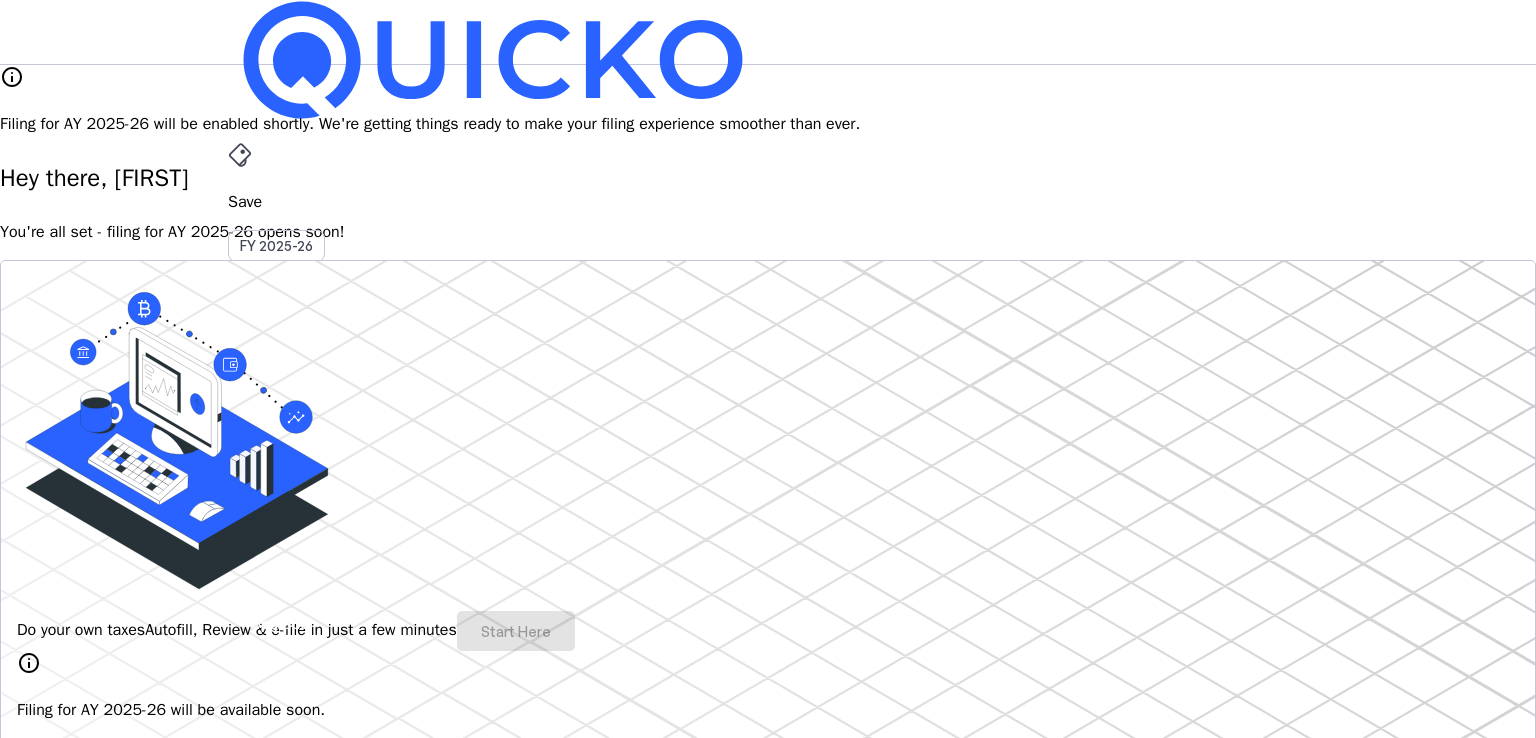 scroll, scrollTop: 200, scrollLeft: 0, axis: vertical 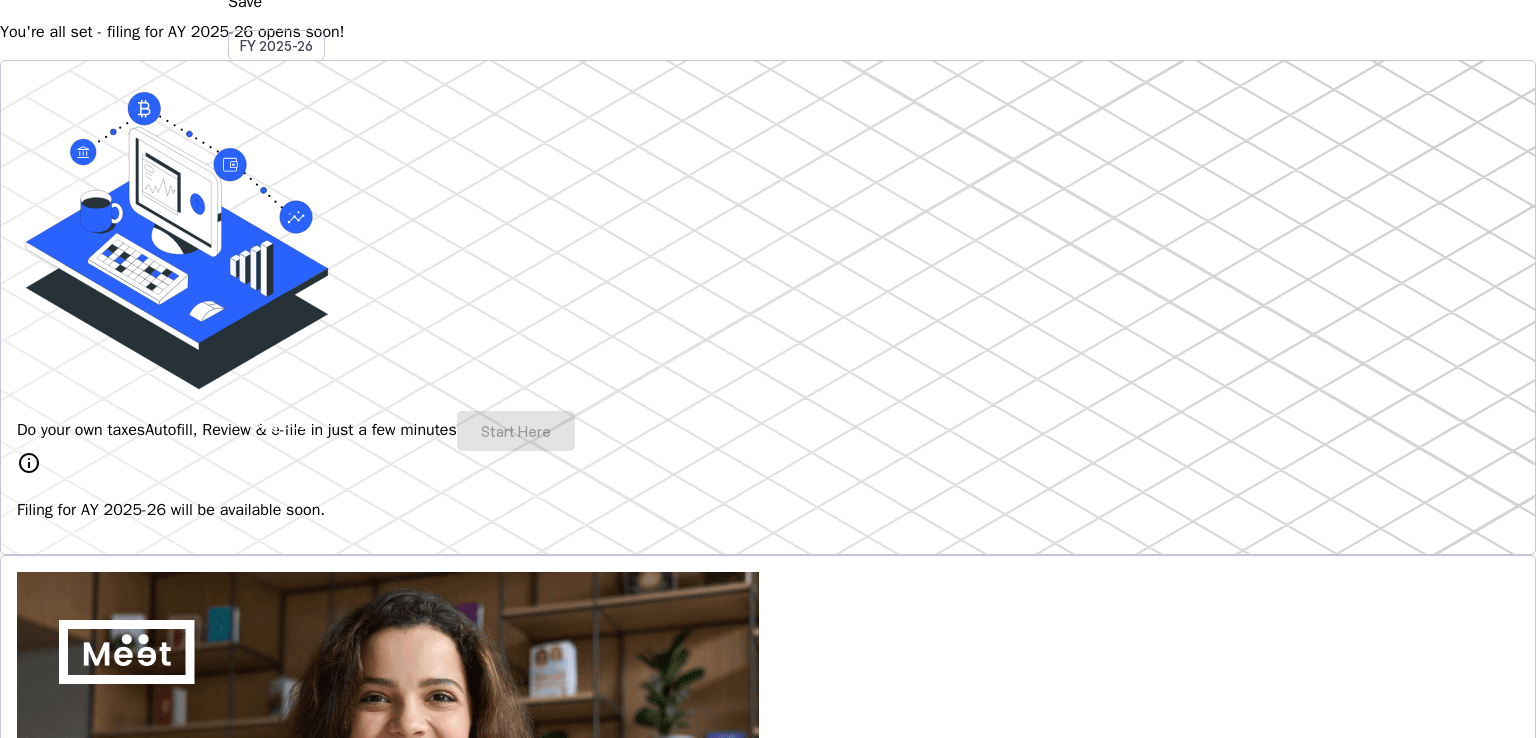 click on "Explore" at bounding box center [67, 1150] 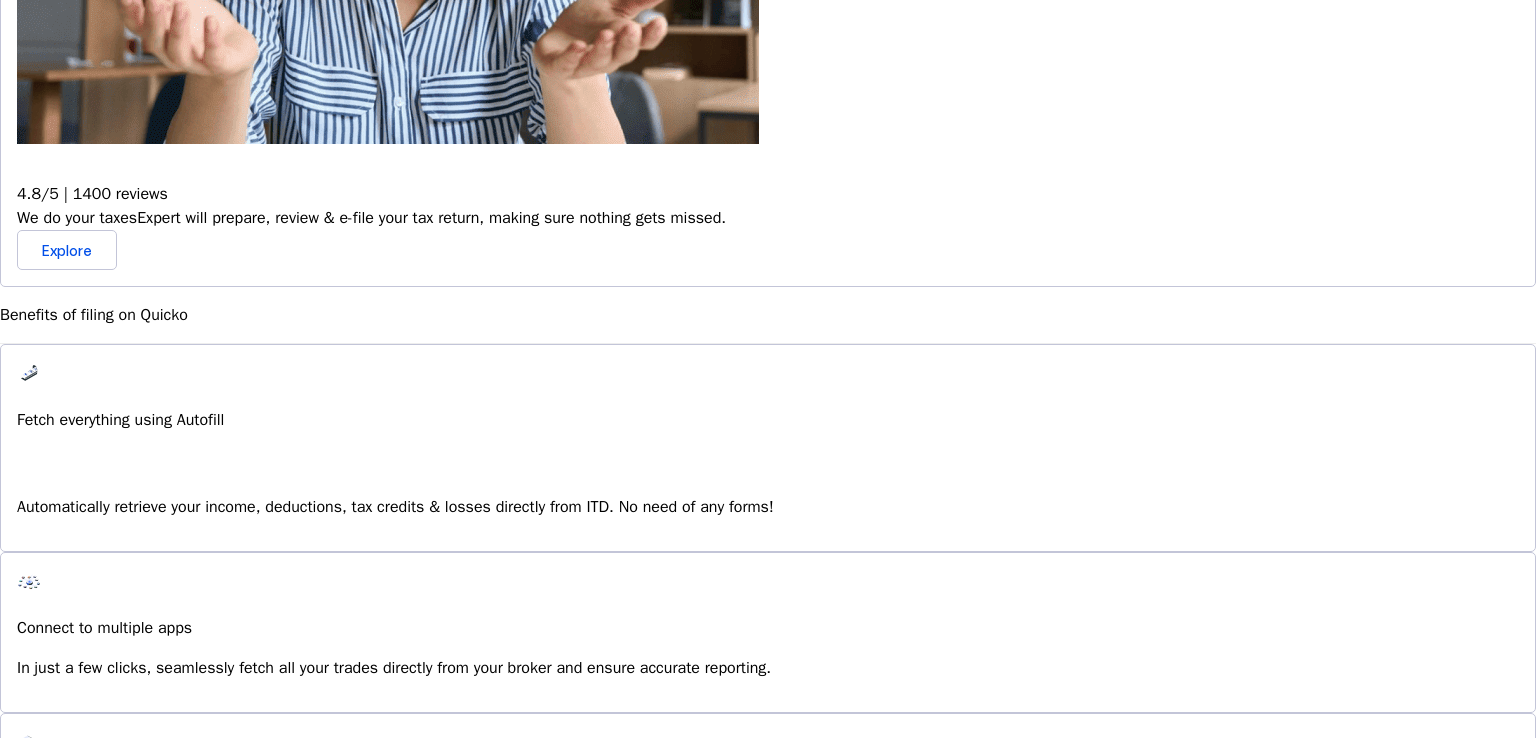 scroll, scrollTop: 1400, scrollLeft: 0, axis: vertical 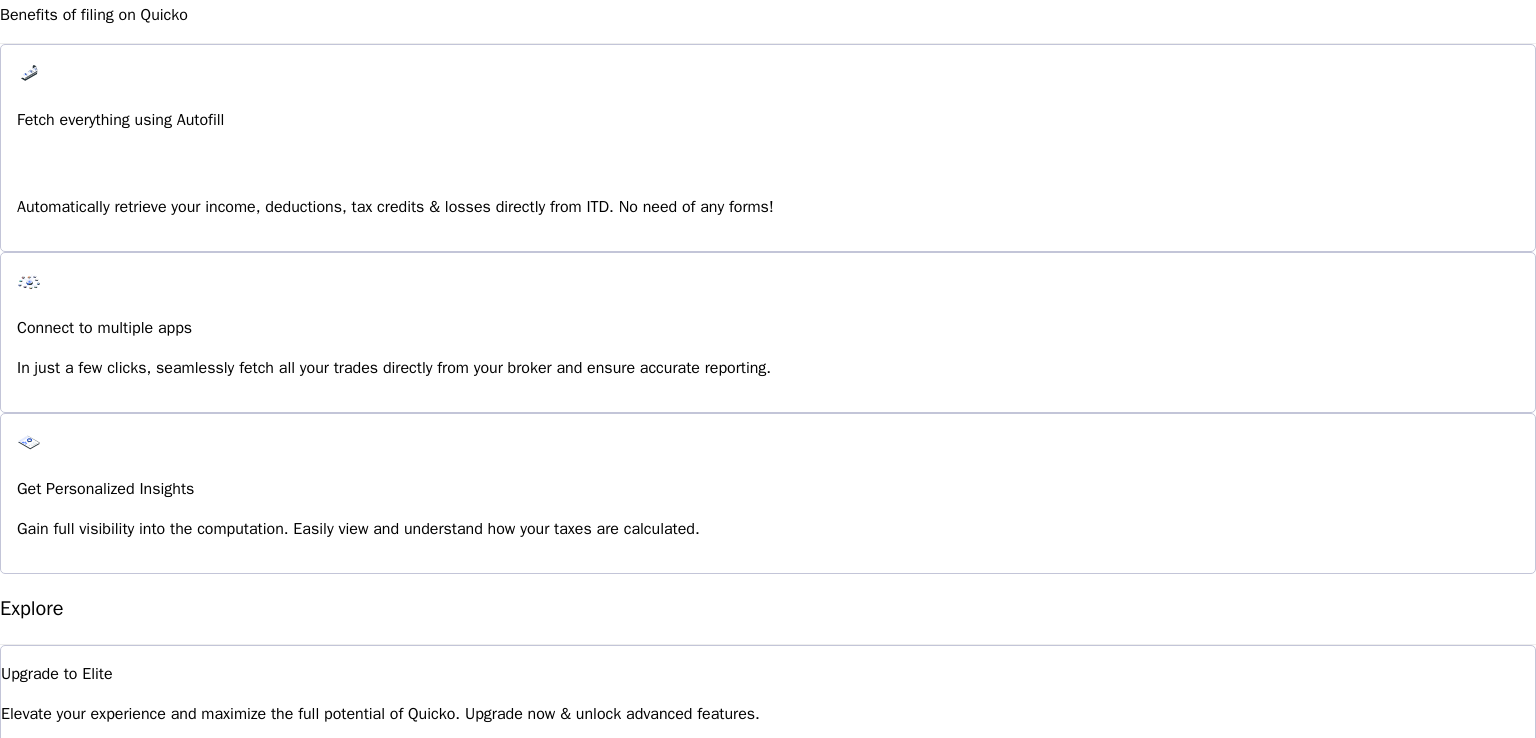 click on "Explore" at bounding box center (51, 1093) 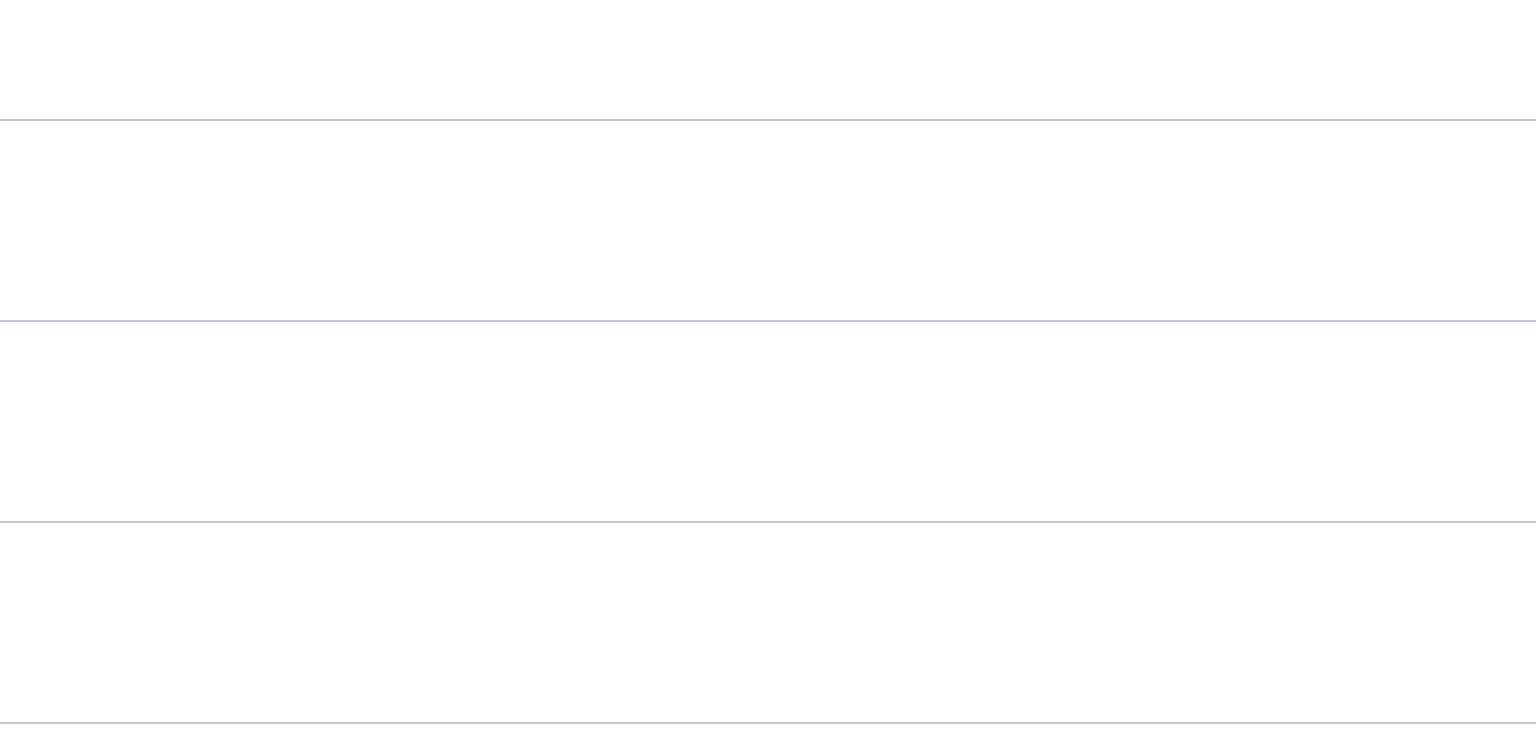 scroll, scrollTop: 900, scrollLeft: 0, axis: vertical 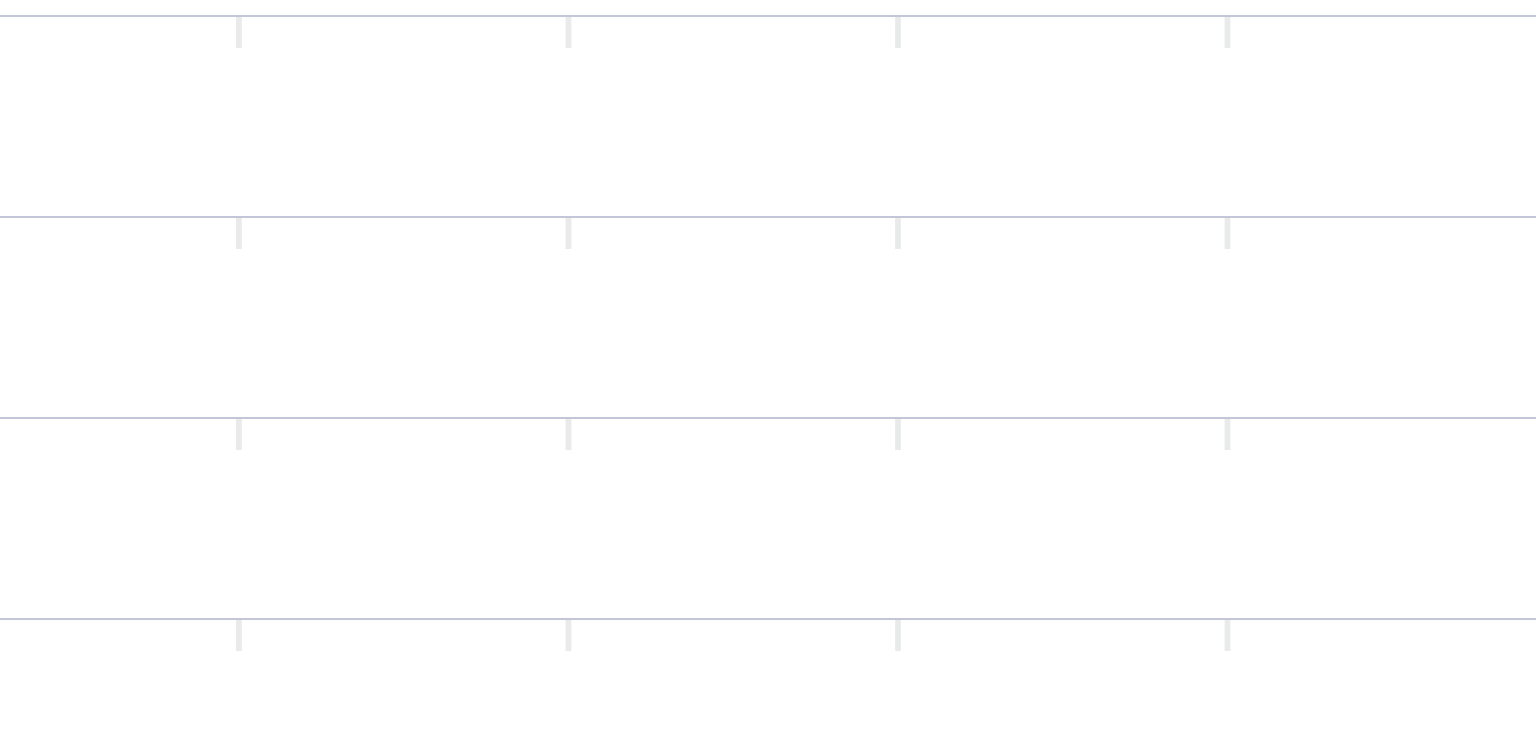 click at bounding box center (13, 2472) 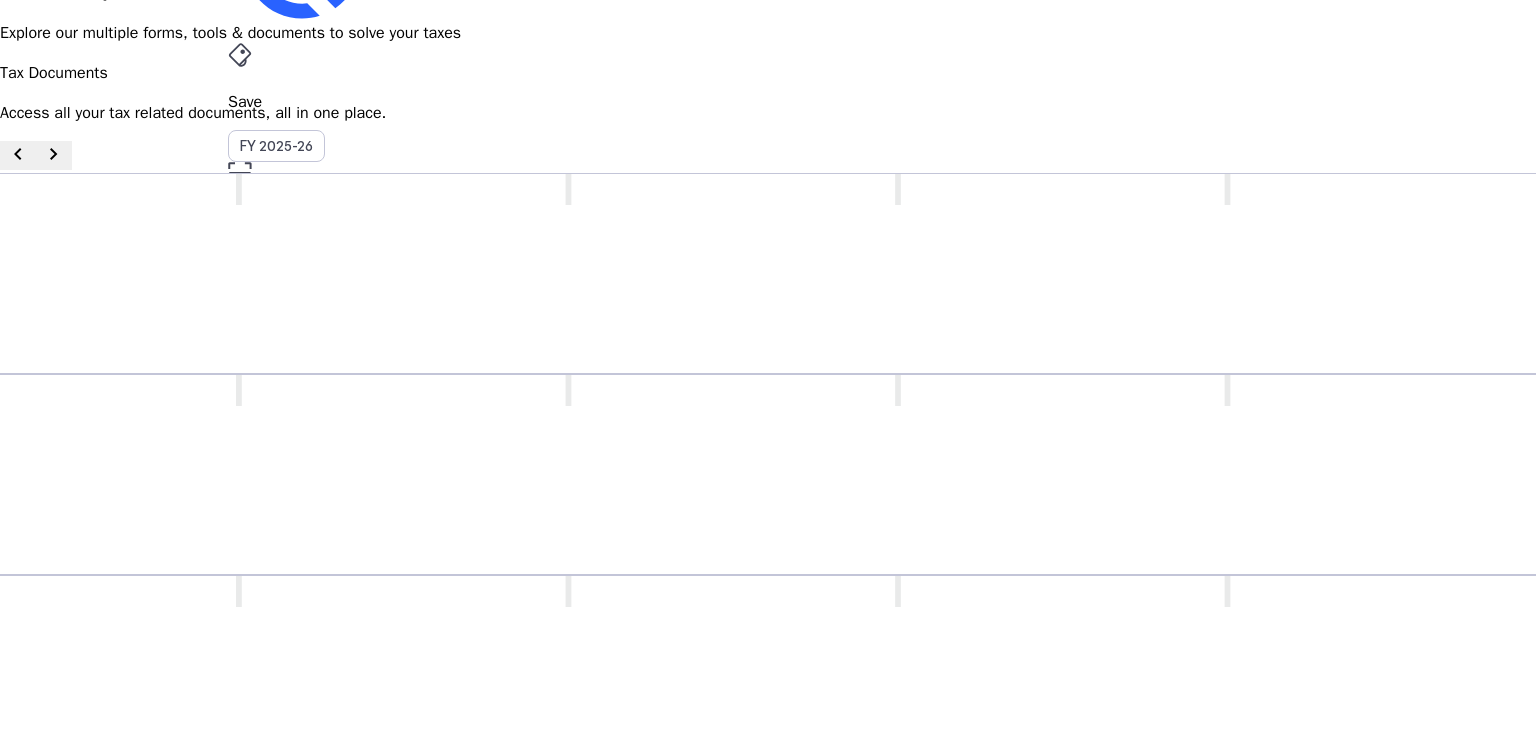scroll, scrollTop: 0, scrollLeft: 0, axis: both 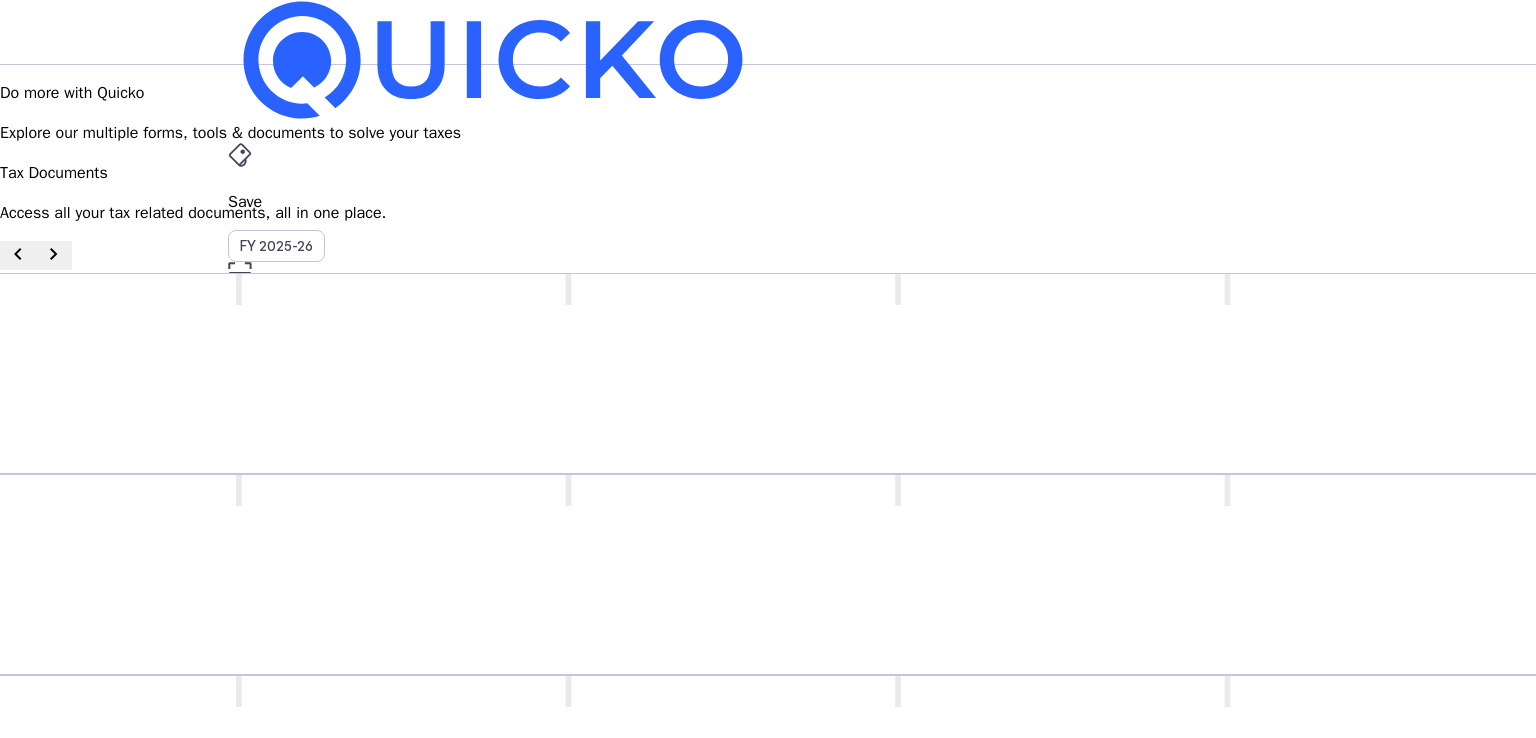 click on "Tax Documents" at bounding box center (768, 496) 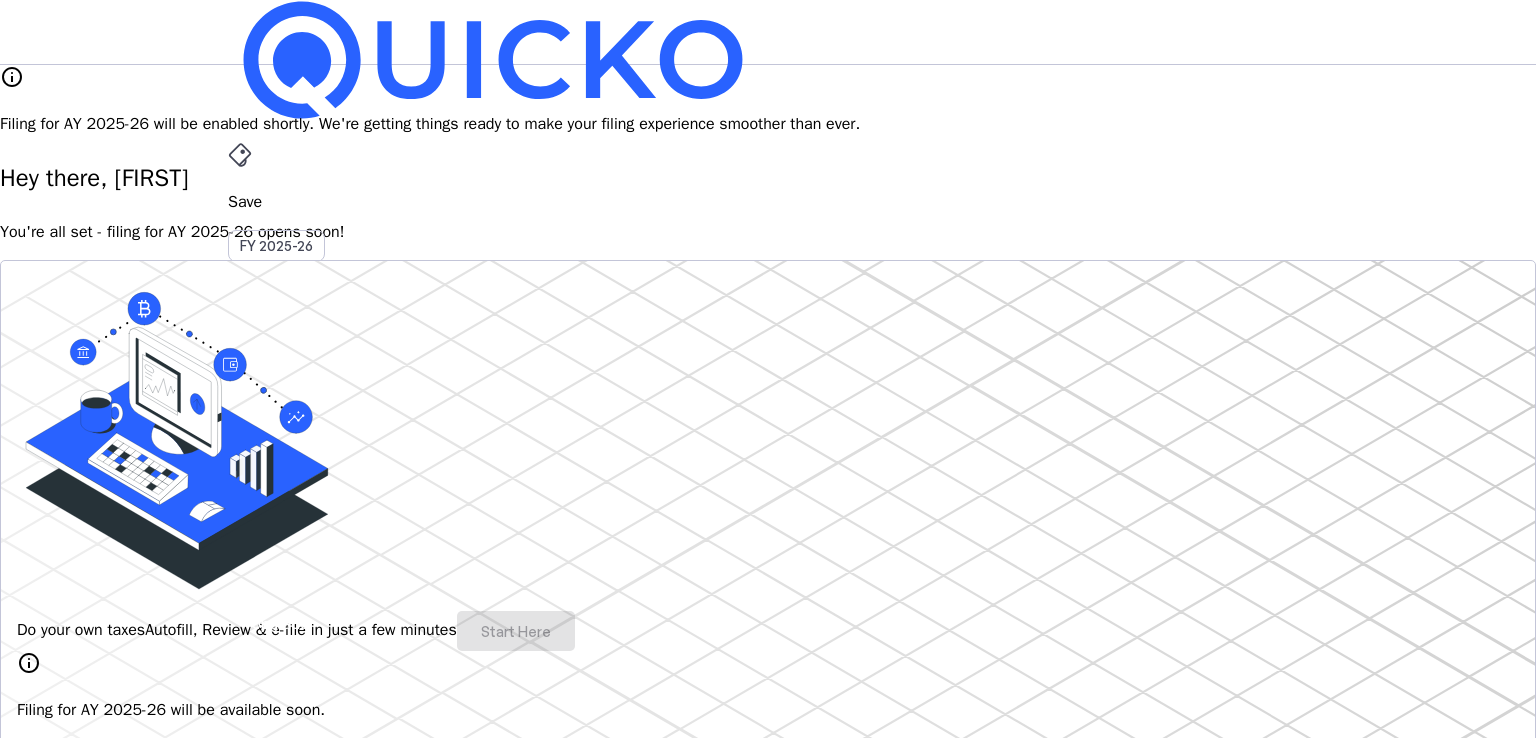 click at bounding box center (177, 455) 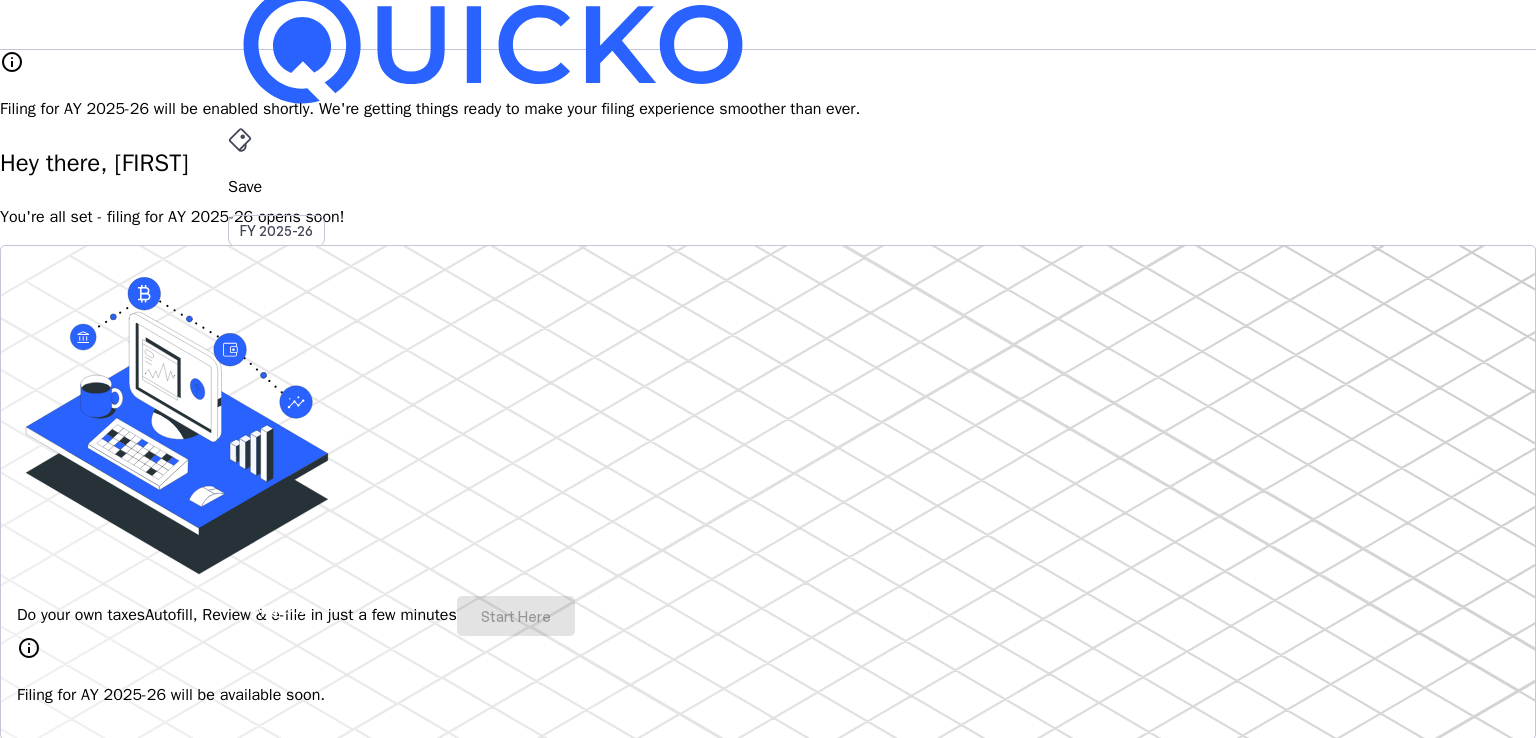 scroll, scrollTop: 300, scrollLeft: 0, axis: vertical 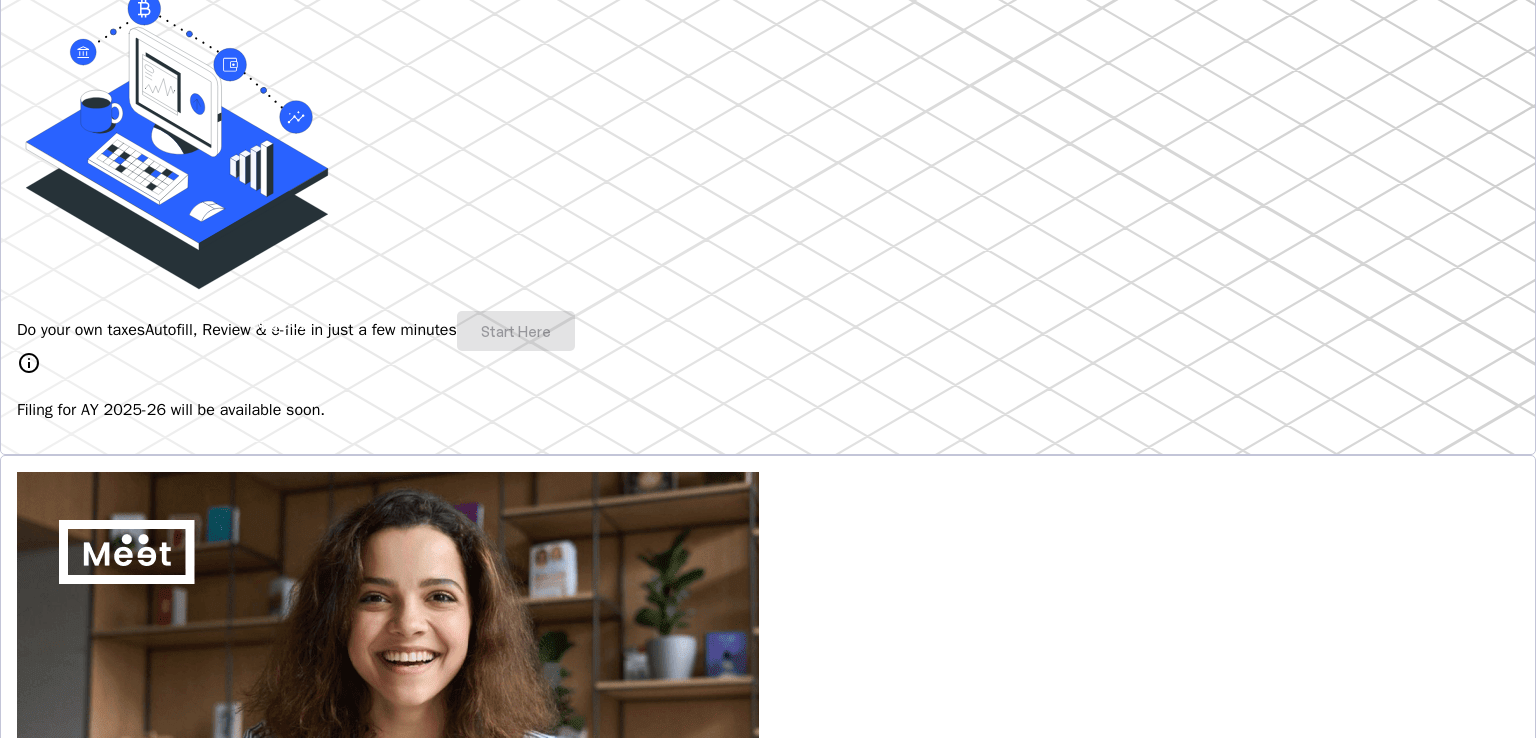 click on "Filing for AY 2025-26 will be available soon." at bounding box center (768, 410) 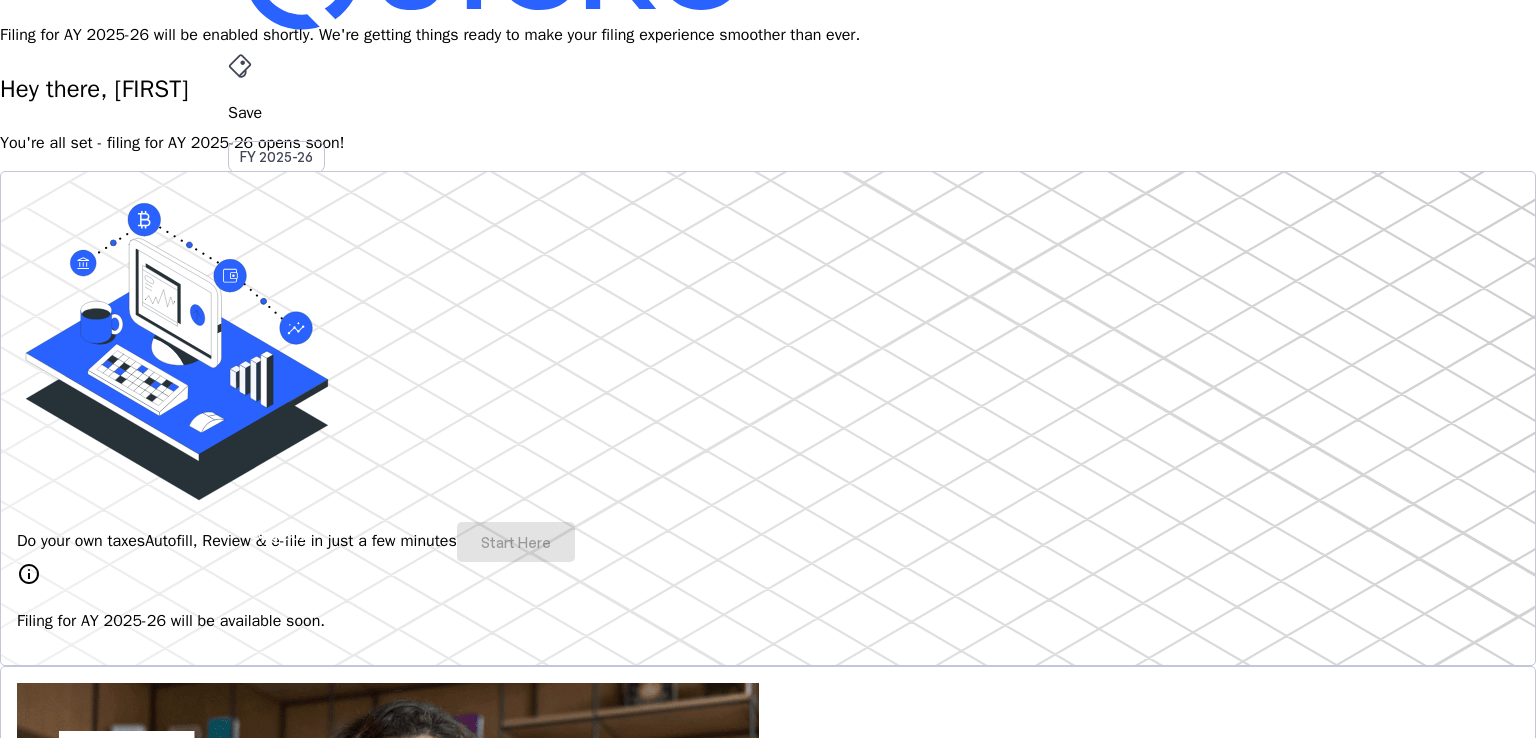 scroll, scrollTop: 0, scrollLeft: 0, axis: both 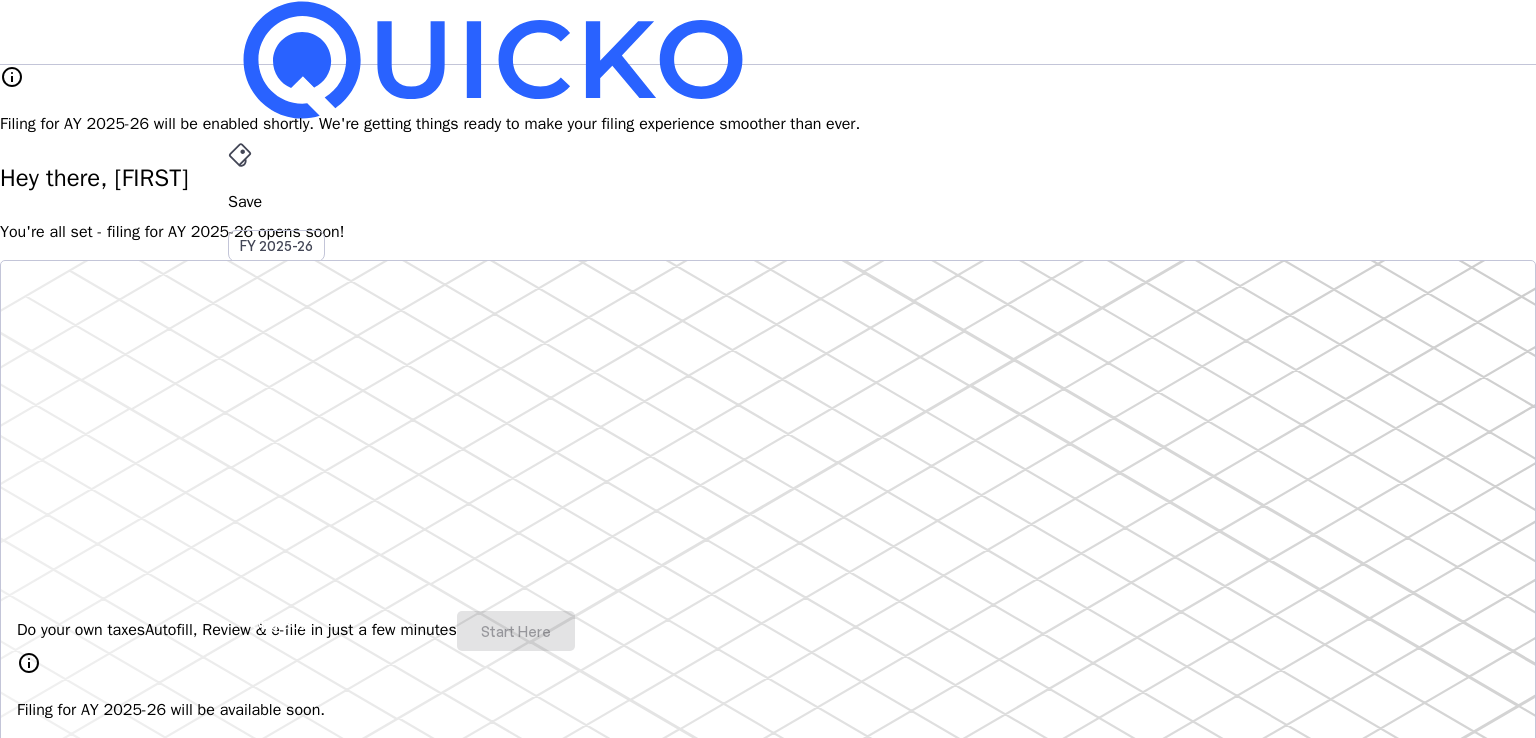 drag, startPoint x: 1250, startPoint y: 44, endPoint x: 1244, endPoint y: 65, distance: 21.84033 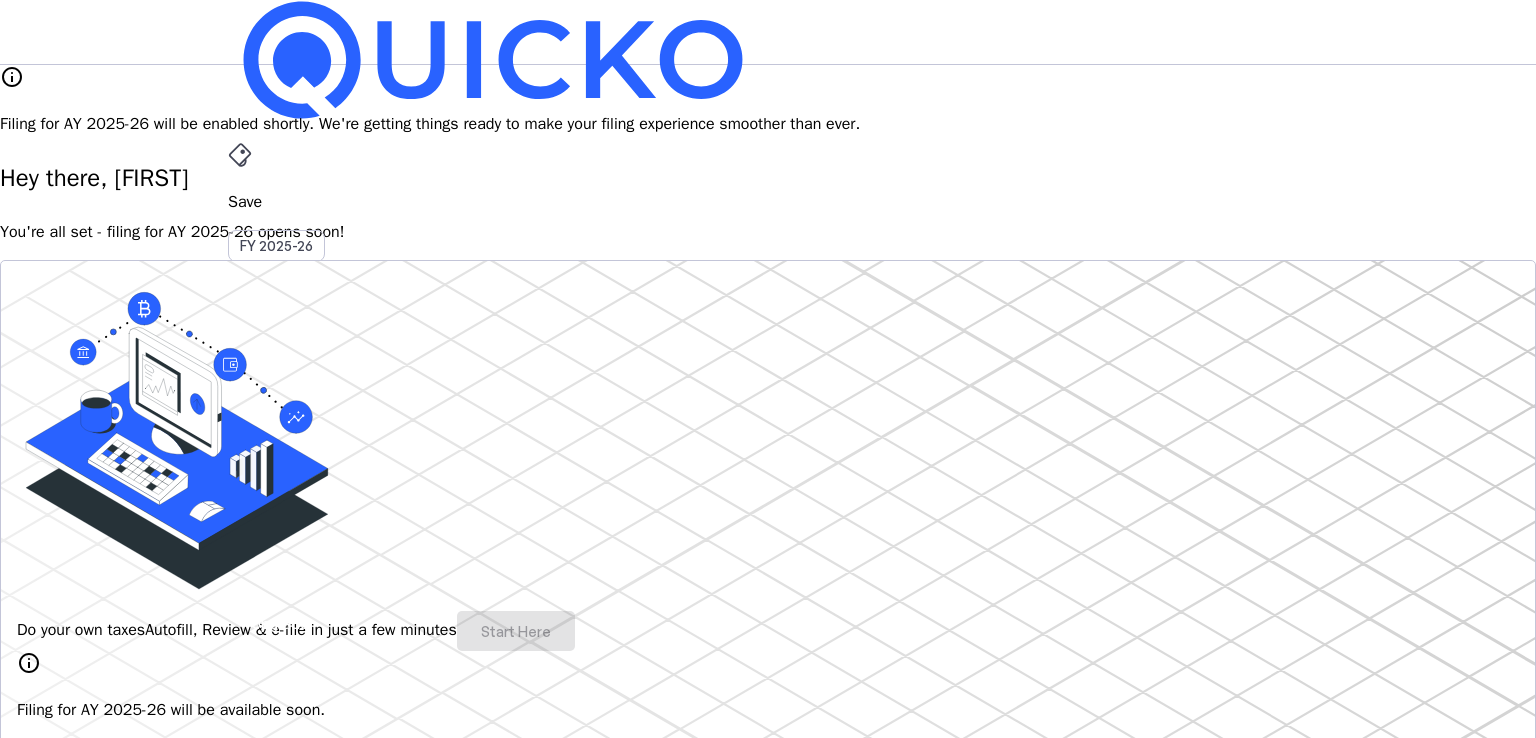 click on "Upgrade" at bounding box center (280, 623) 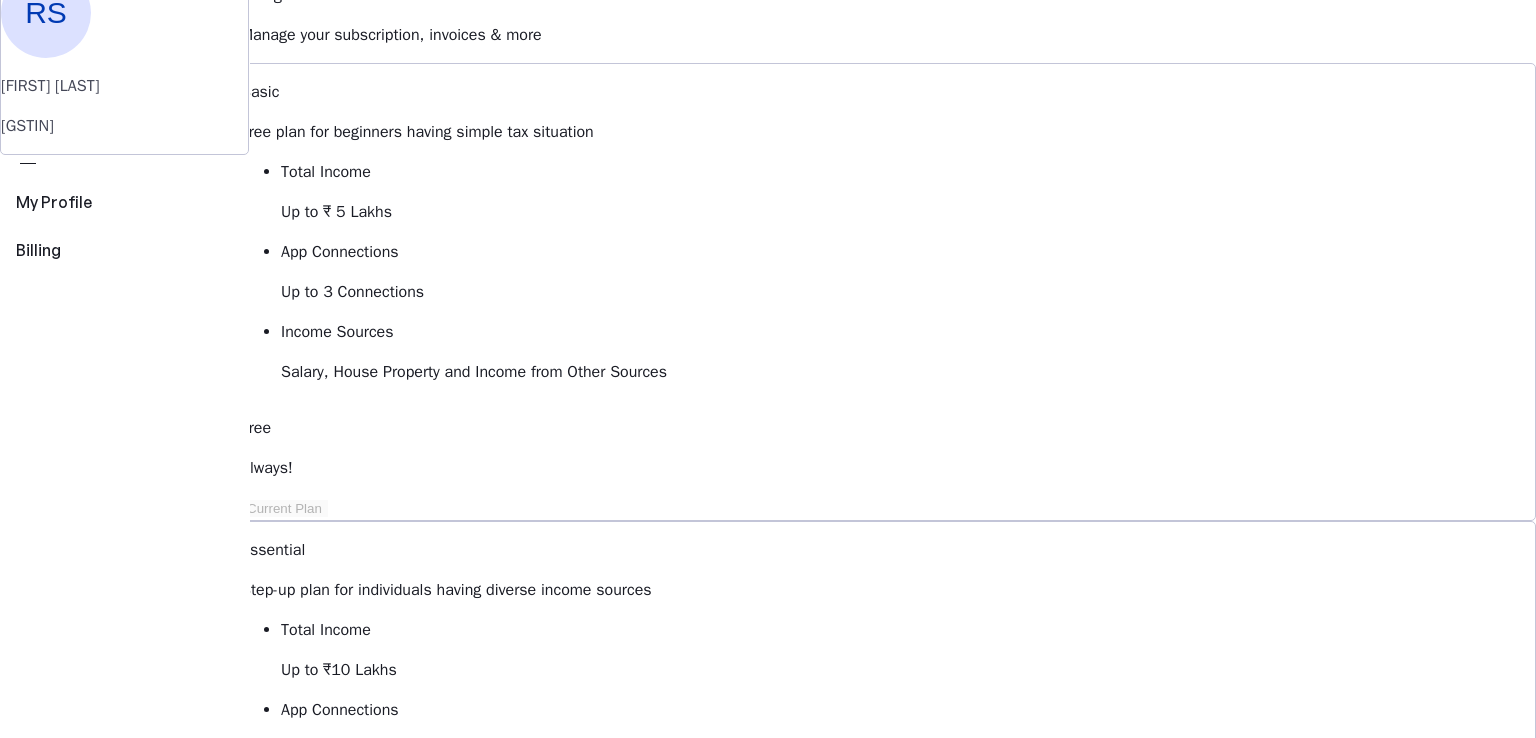 scroll, scrollTop: 200, scrollLeft: 0, axis: vertical 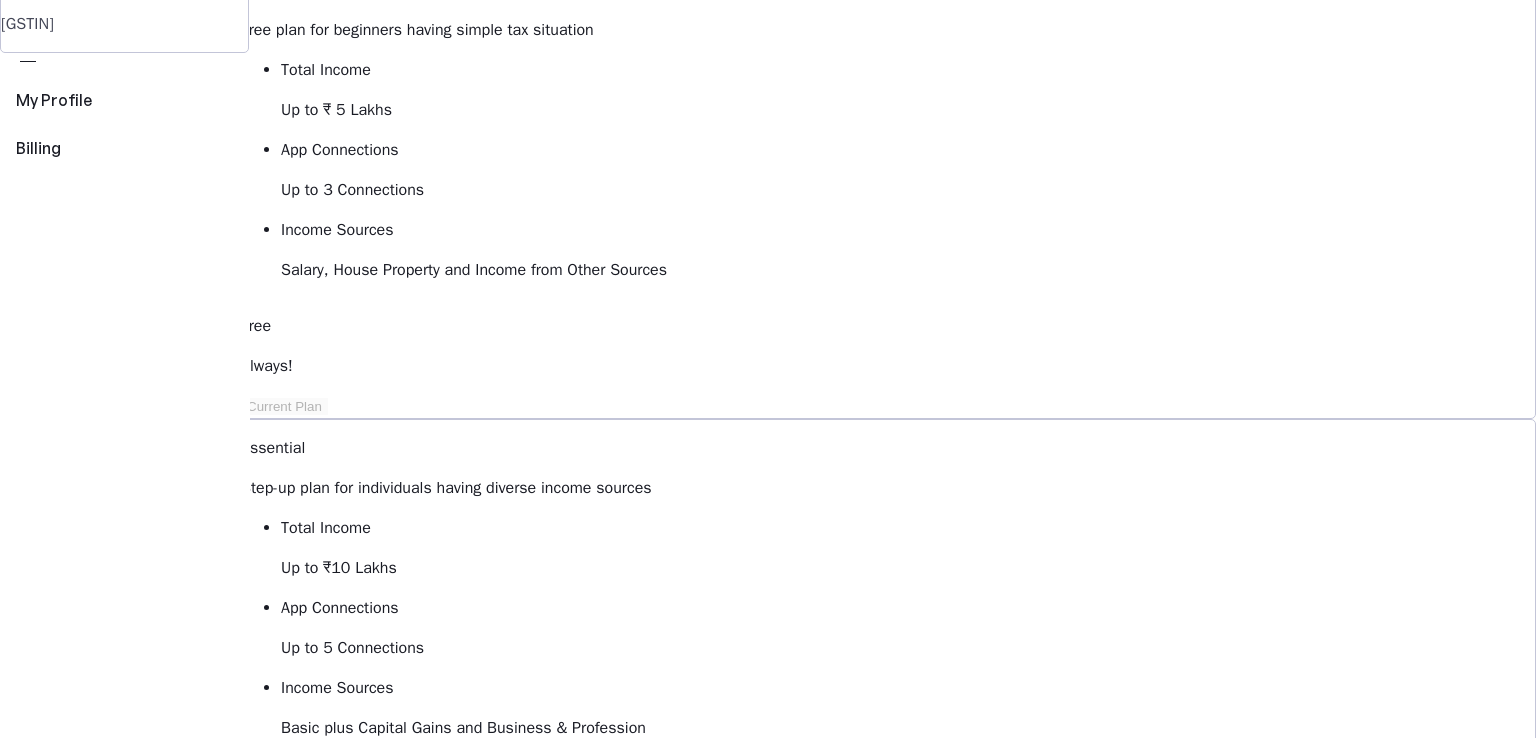 click on "Upgrade to Elite" at bounding box center (319, 1466) 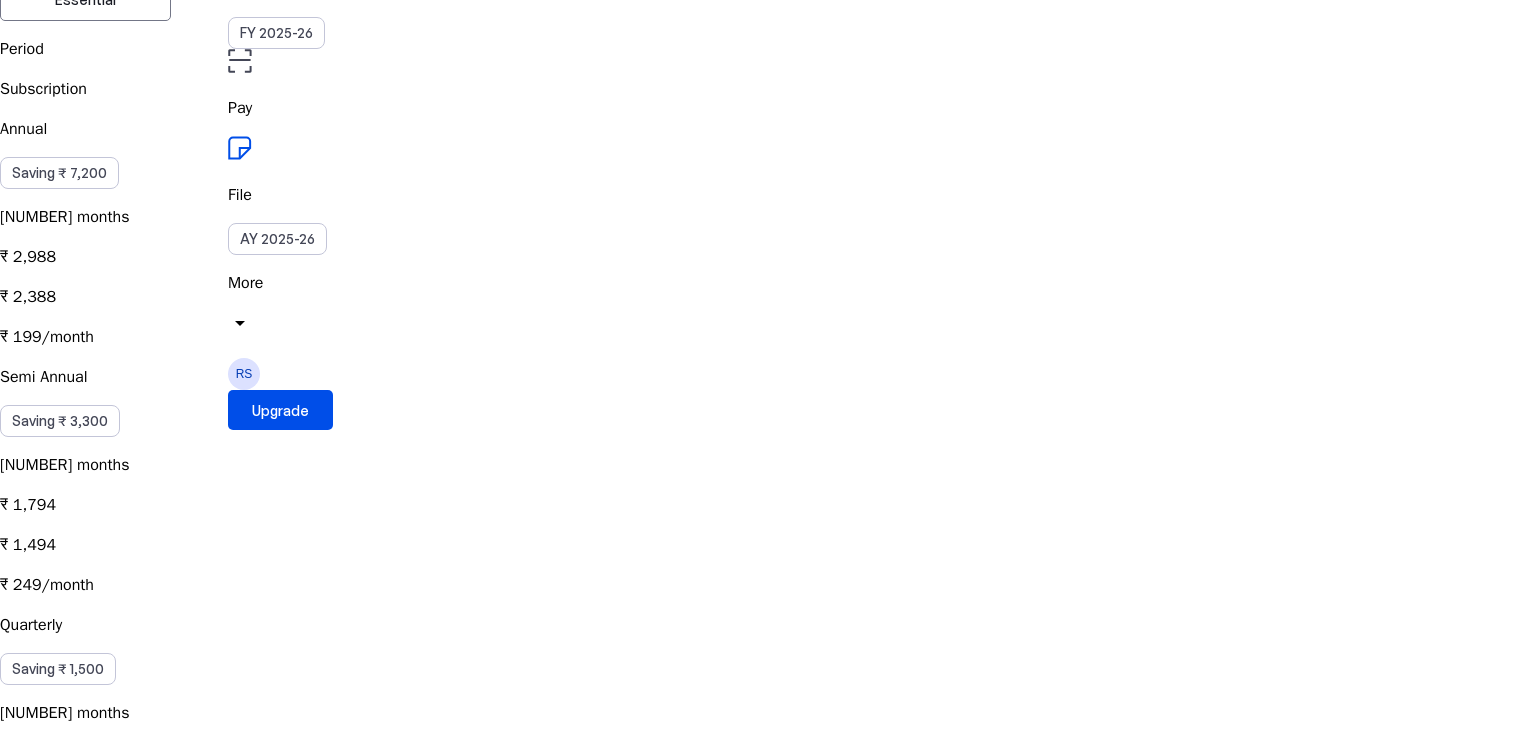 scroll, scrollTop: 100, scrollLeft: 0, axis: vertical 